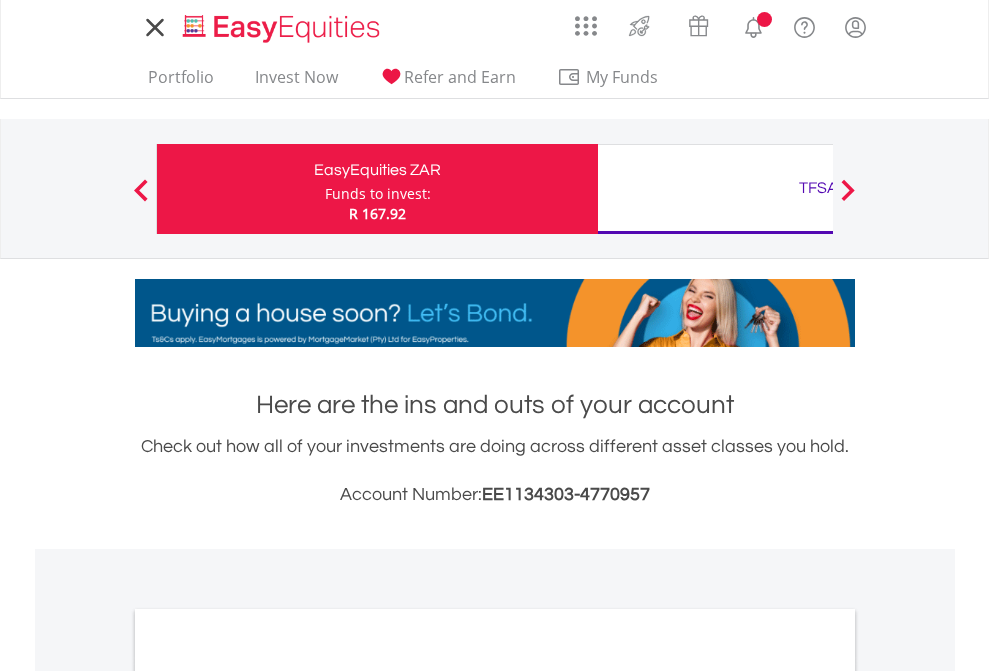 scroll, scrollTop: 0, scrollLeft: 0, axis: both 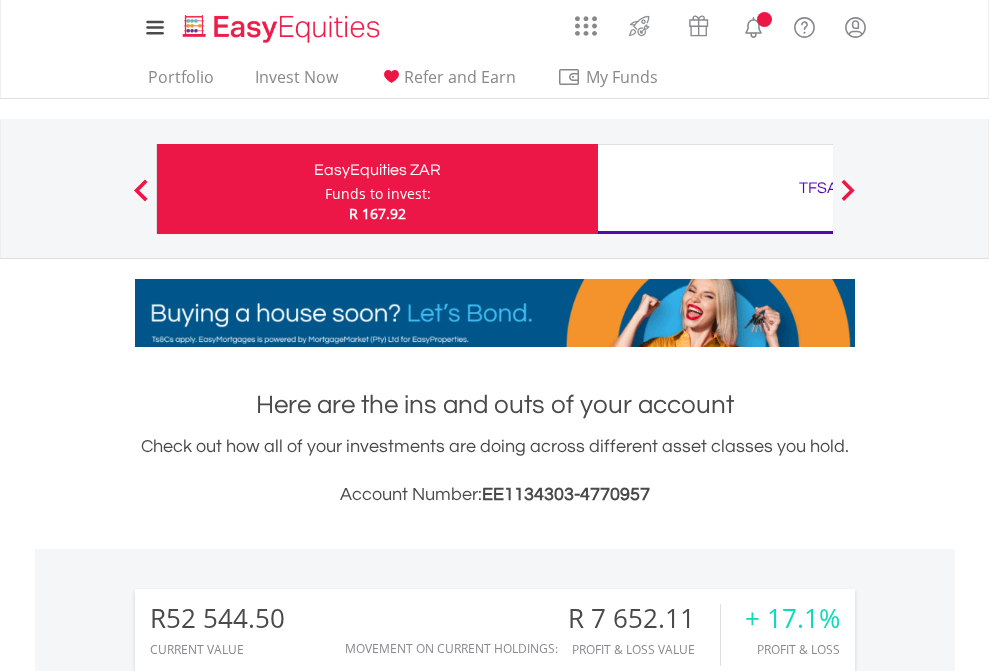 click on "Funds to invest:" at bounding box center [378, 194] 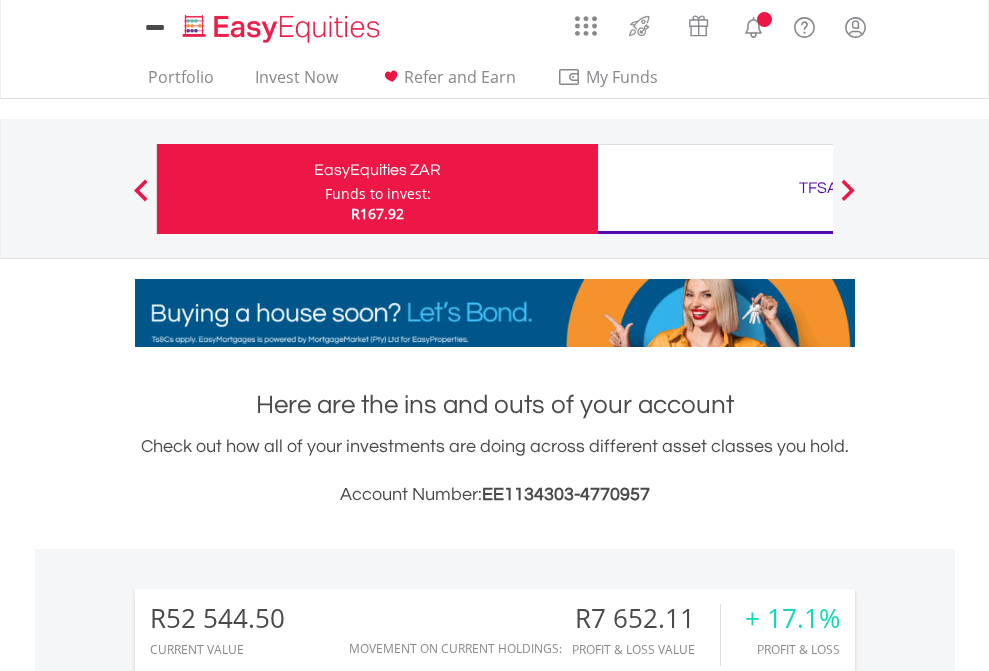 scroll, scrollTop: 0, scrollLeft: 0, axis: both 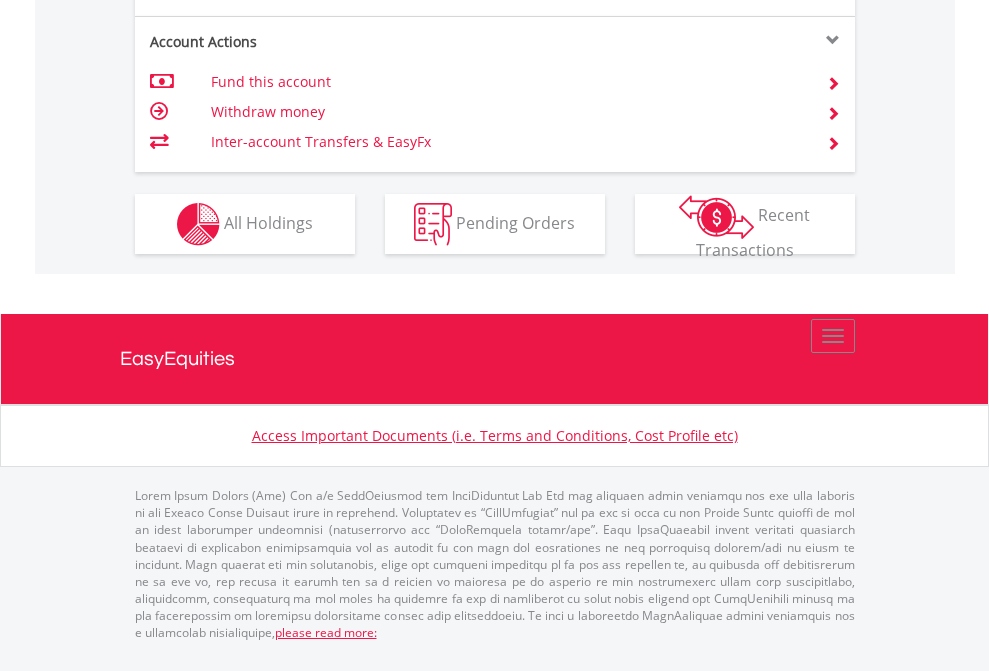 click on "Investment types" at bounding box center [706, -337] 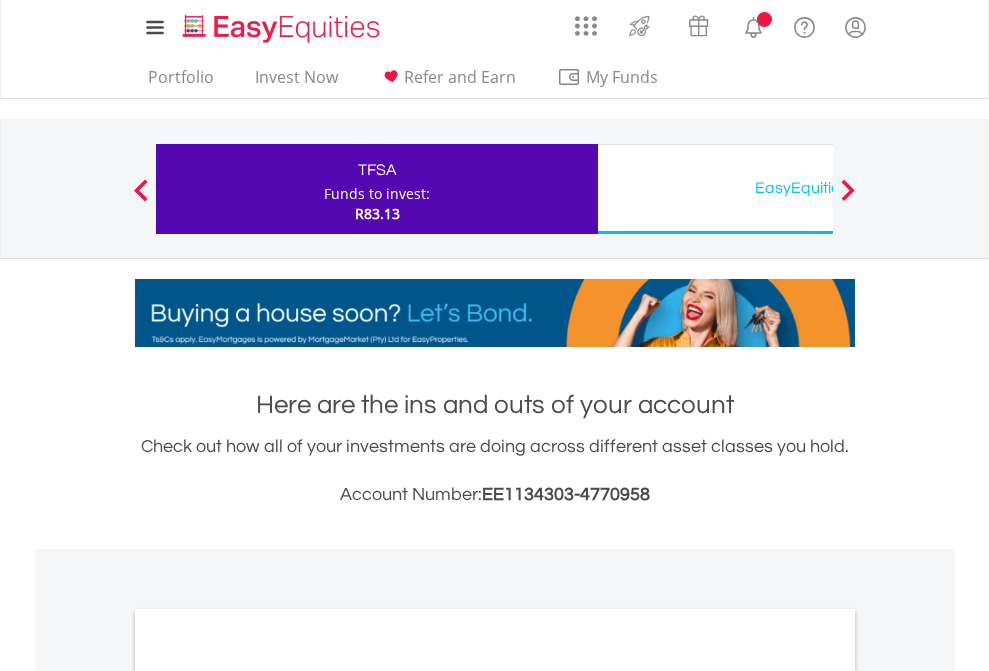 scroll, scrollTop: 0, scrollLeft: 0, axis: both 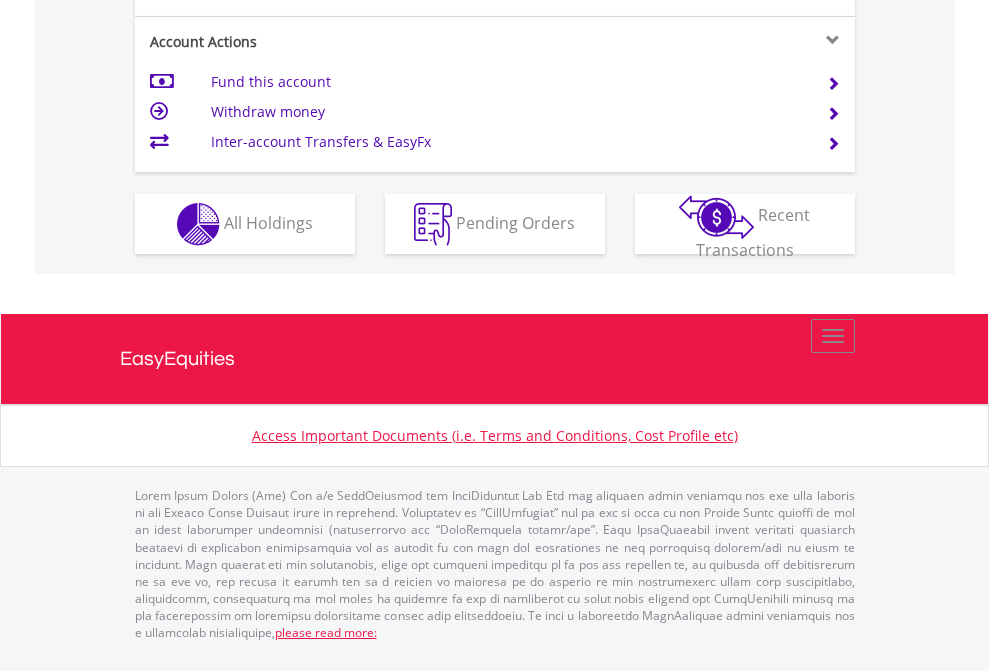 click on "Investment types" at bounding box center [706, -337] 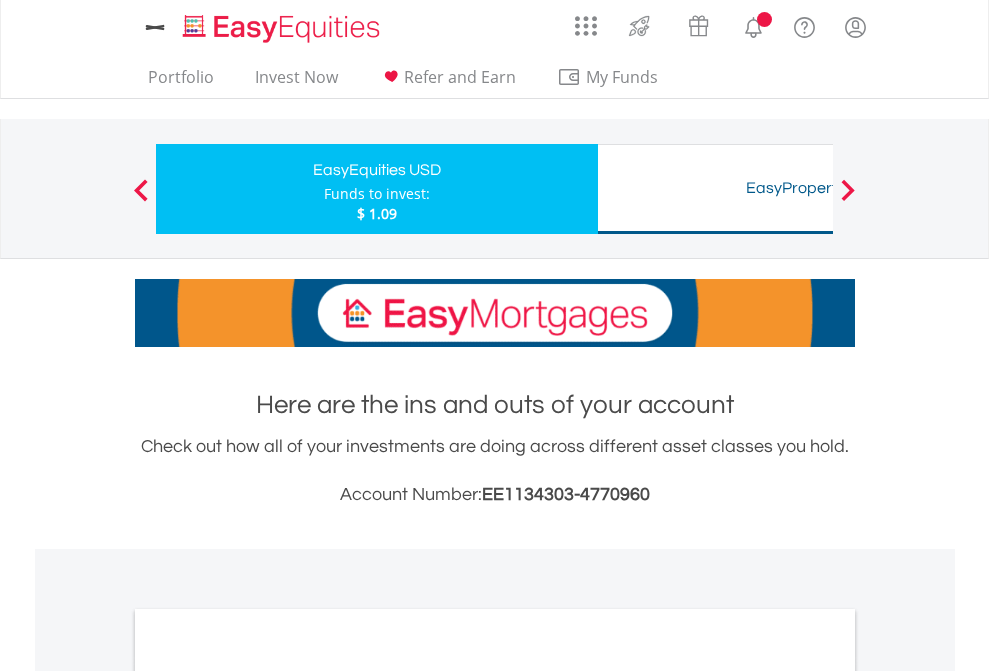 scroll, scrollTop: 0, scrollLeft: 0, axis: both 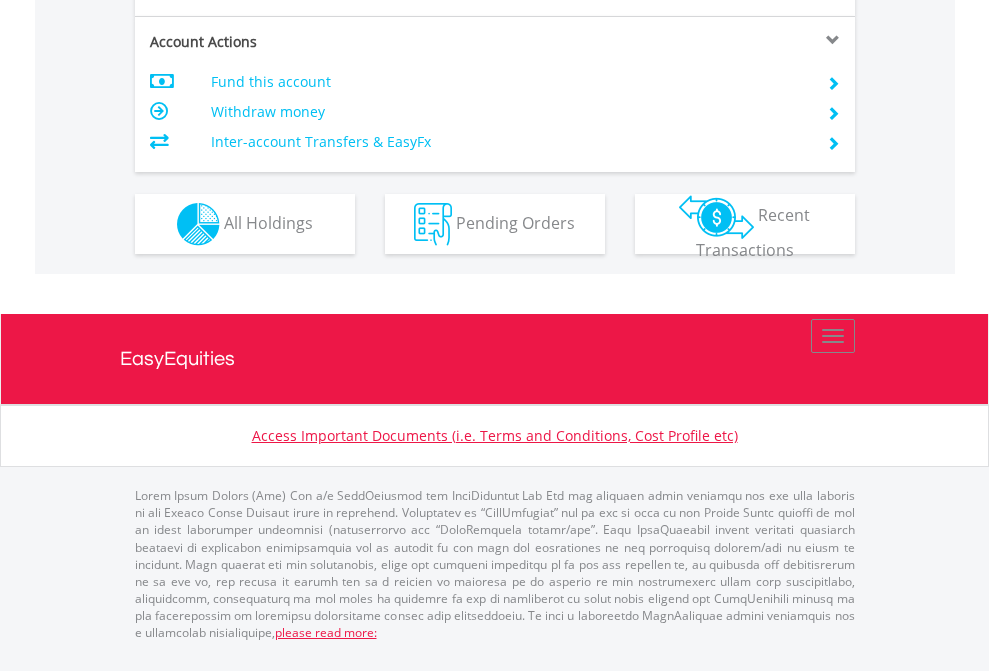click on "Investment types" at bounding box center [706, -337] 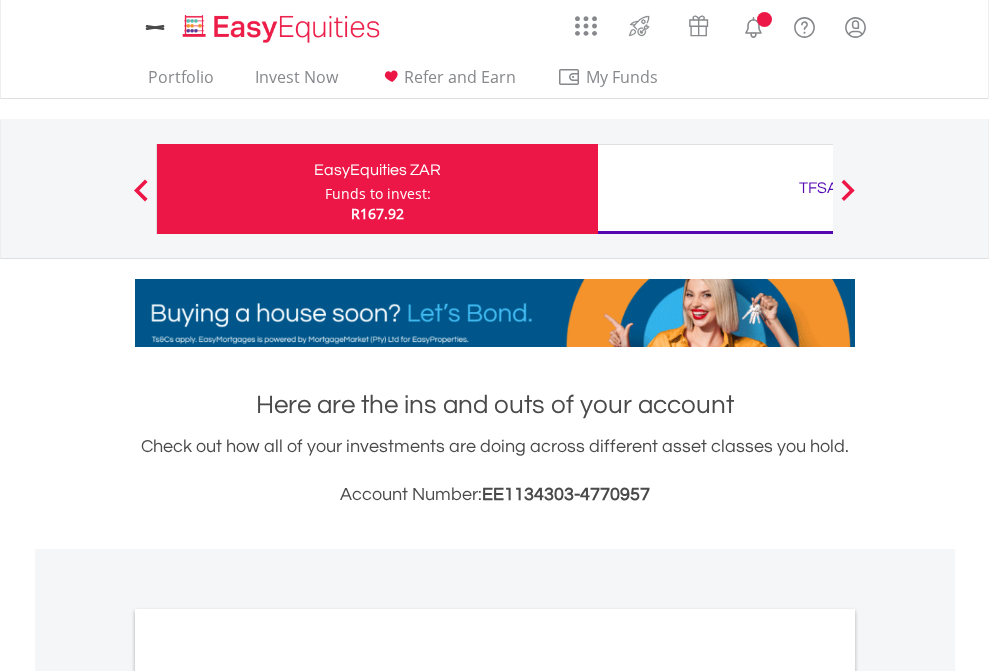 click on "All Holdings" at bounding box center (268, 1096) 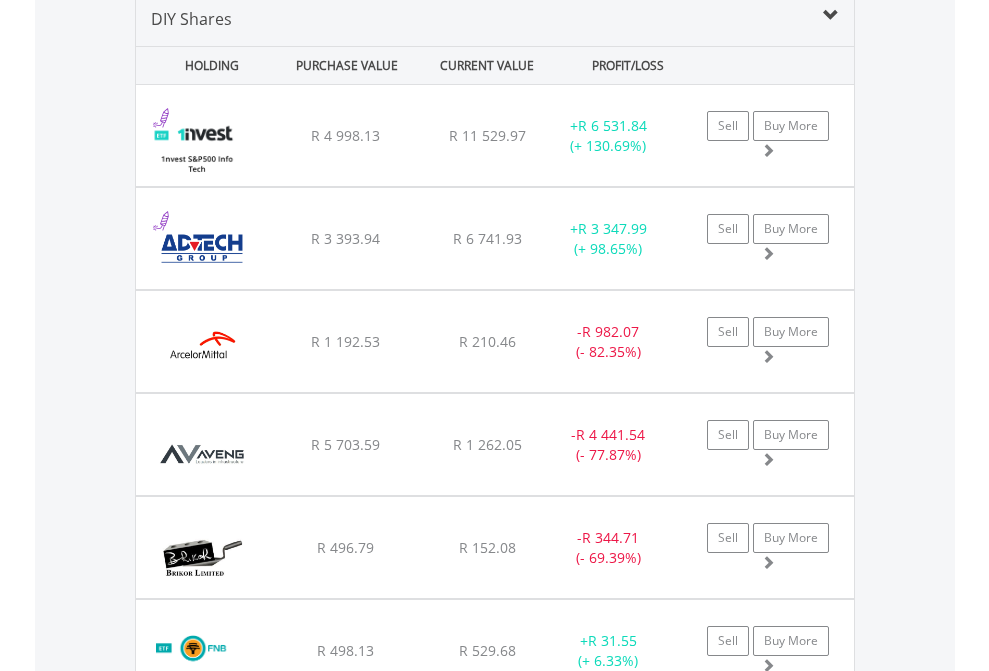 scroll, scrollTop: 1933, scrollLeft: 0, axis: vertical 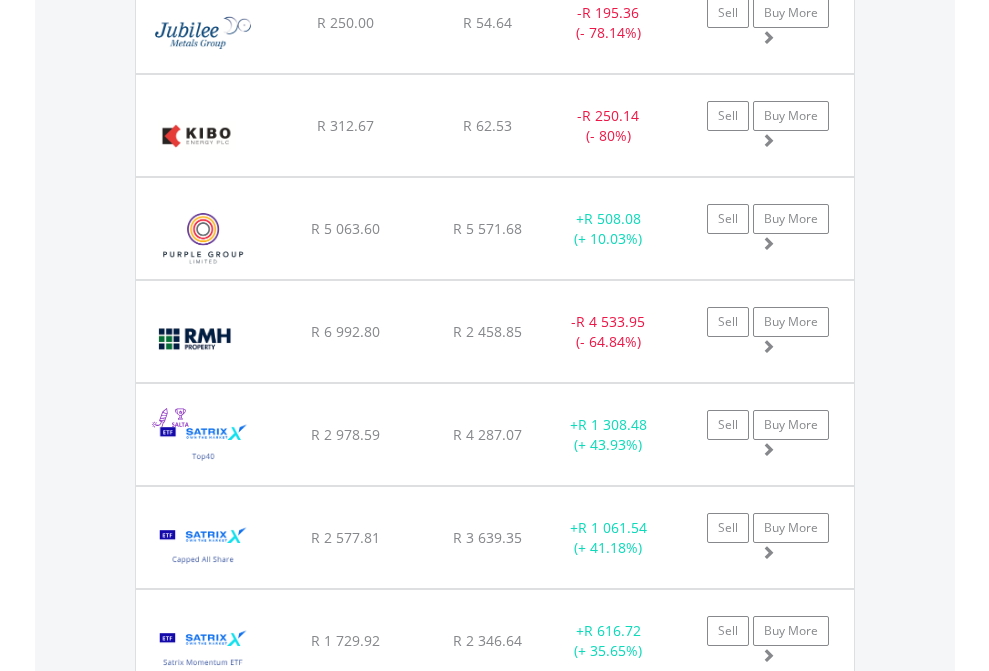 click on "TFSA" at bounding box center [818, -1745] 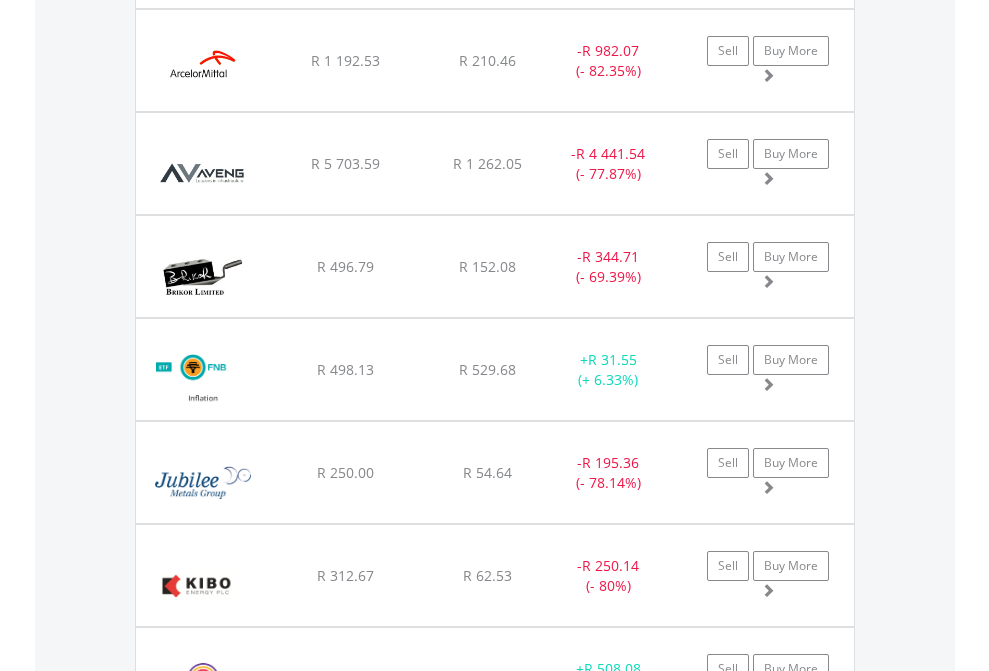 scroll, scrollTop: 144, scrollLeft: 0, axis: vertical 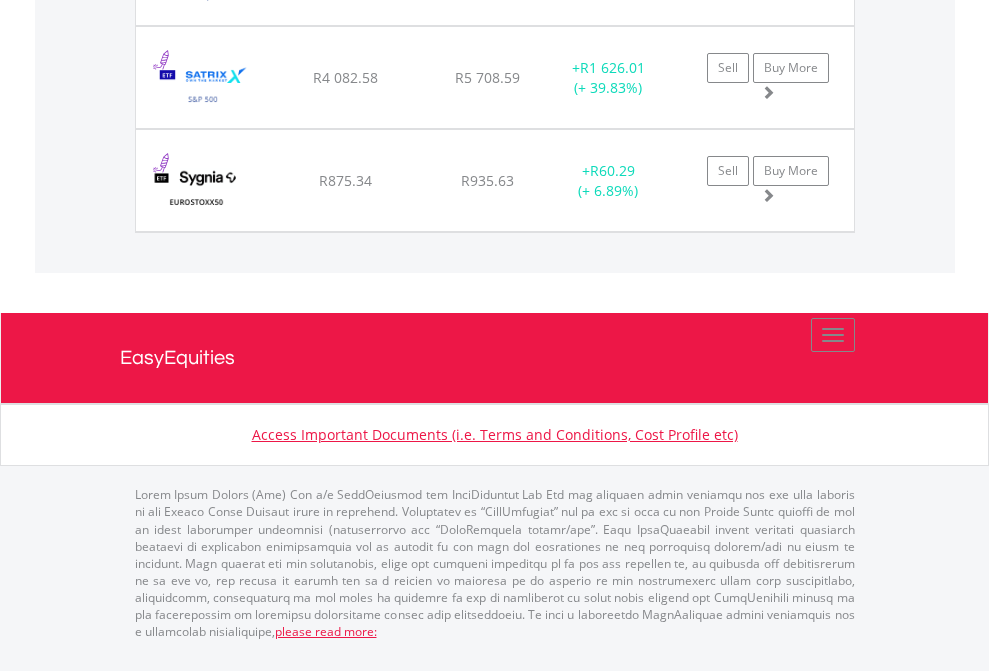 click on "EasyEquities USD" at bounding box center [818, -1957] 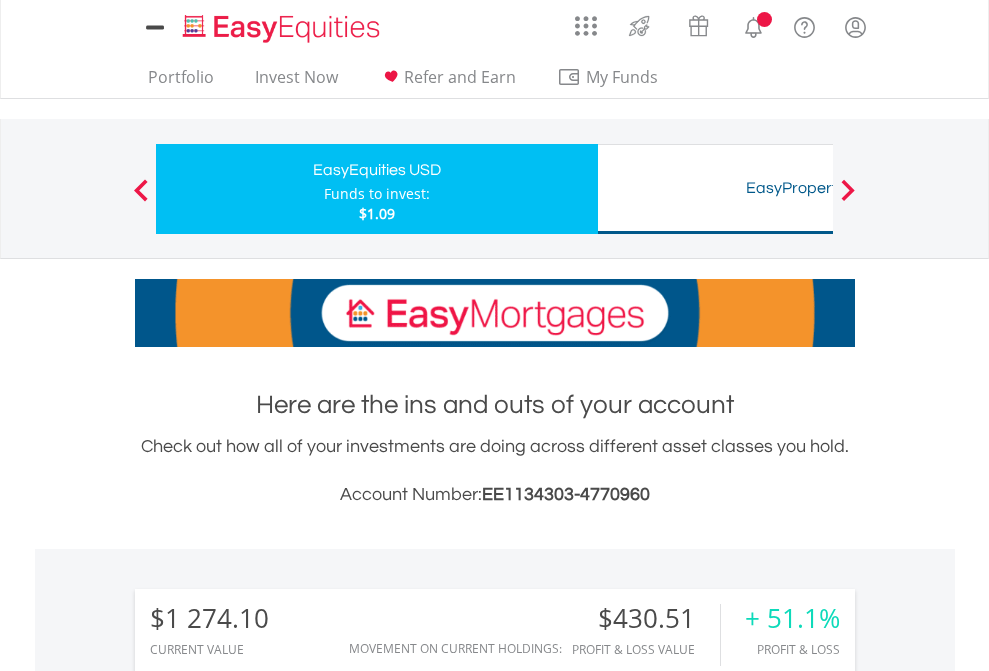 scroll, scrollTop: 0, scrollLeft: 0, axis: both 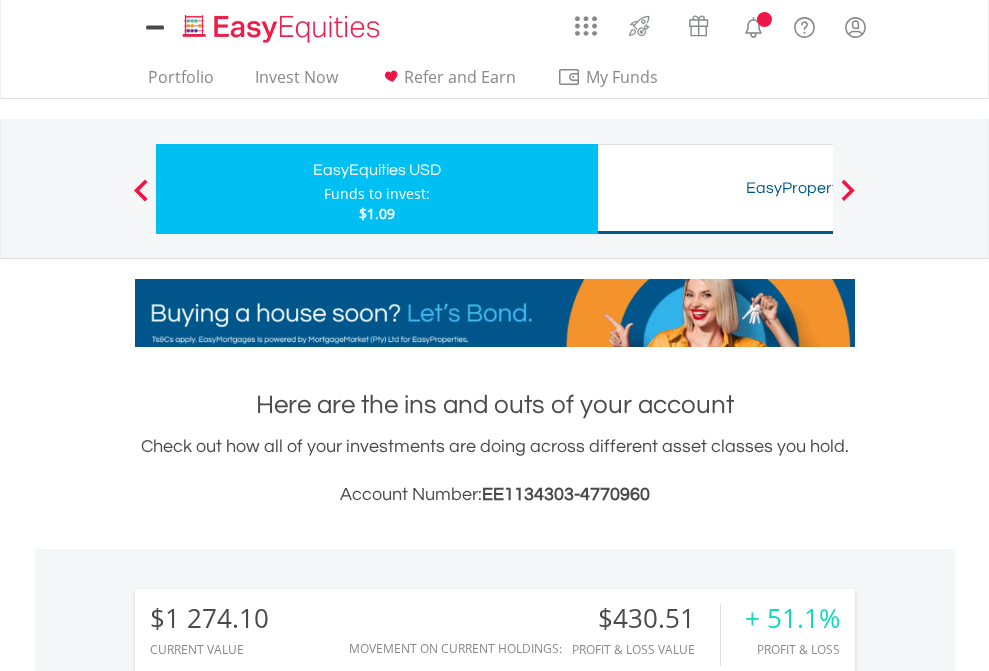 click on "All Holdings" at bounding box center [268, 1506] 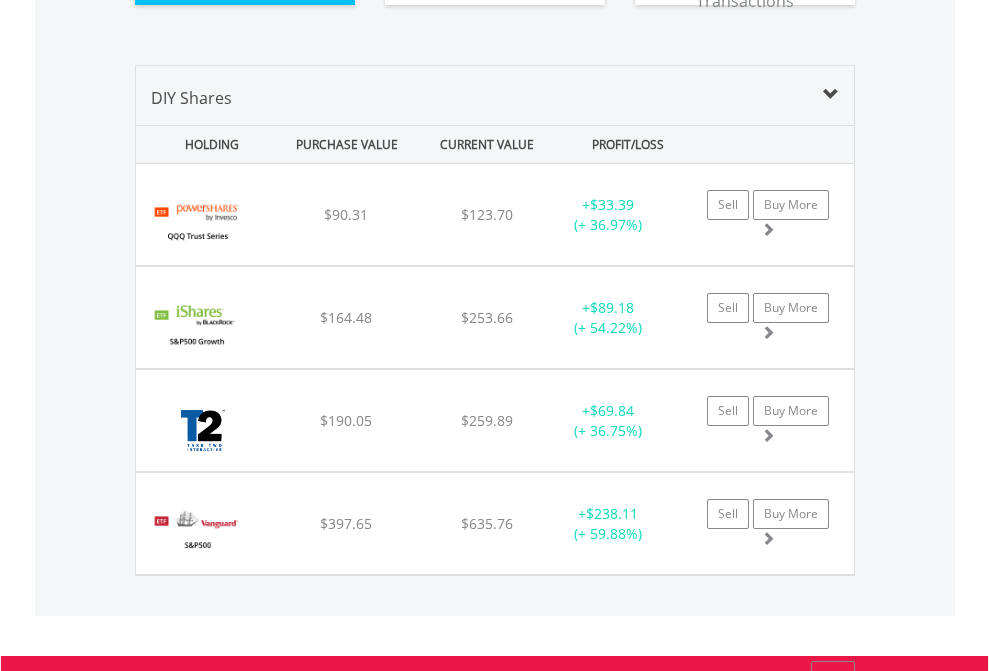 scroll, scrollTop: 2264, scrollLeft: 0, axis: vertical 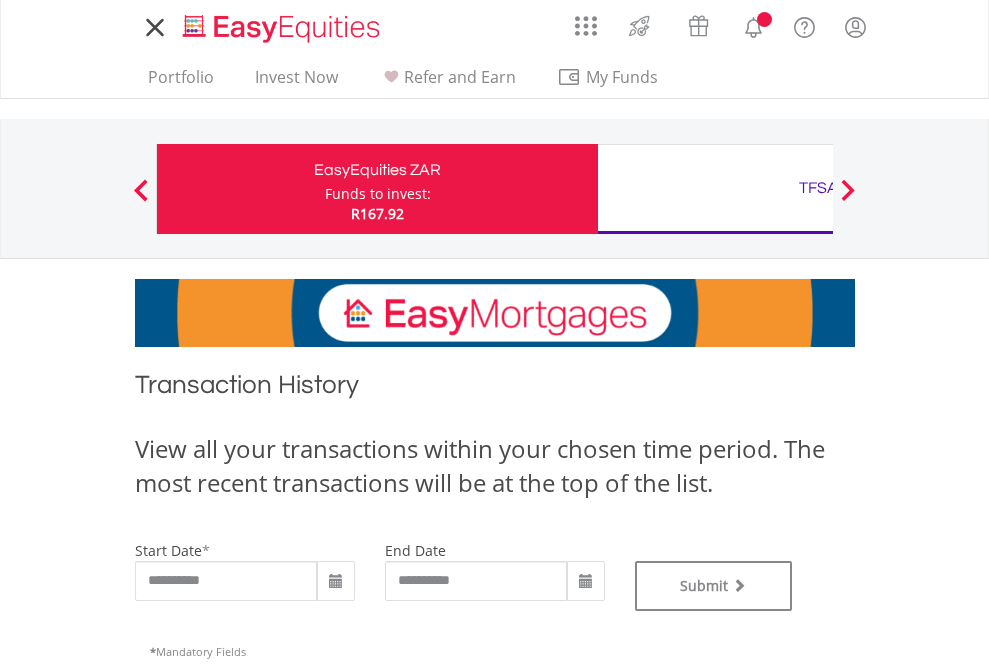 type on "**********" 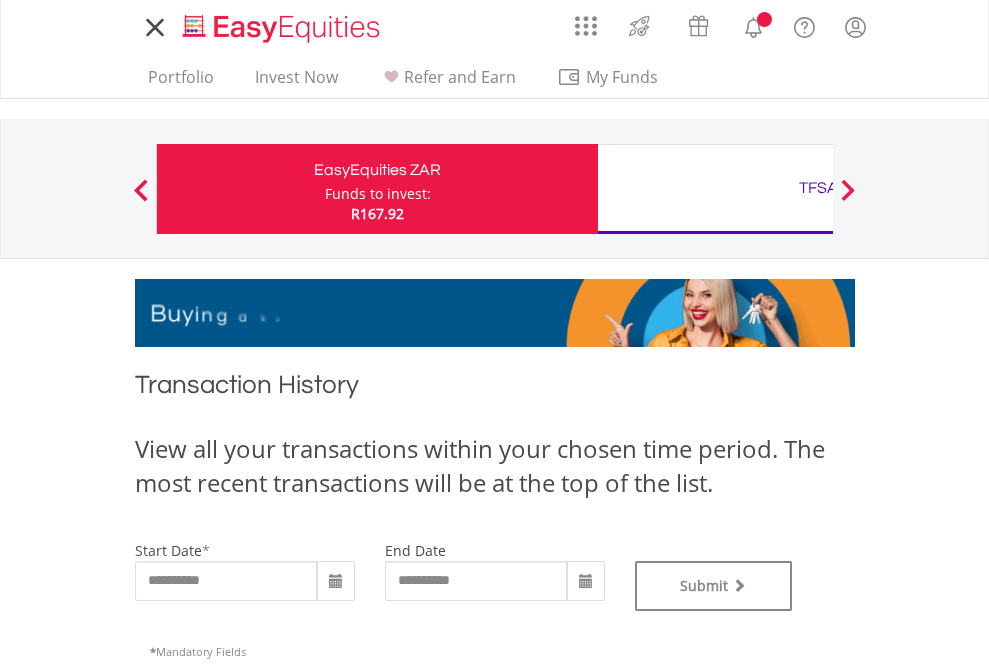 type on "**********" 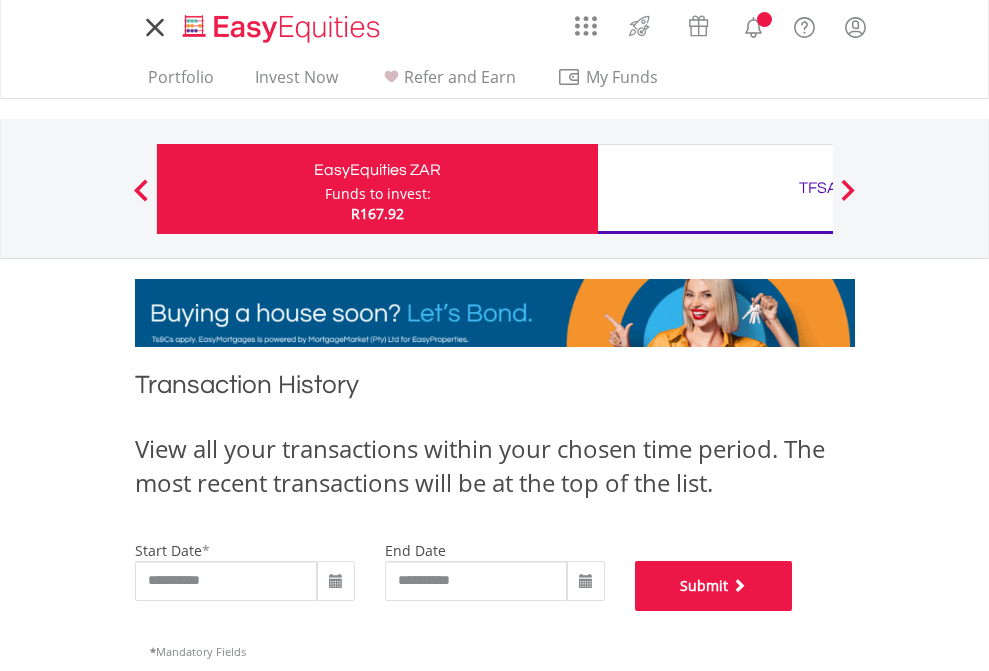 click on "Submit" at bounding box center [714, 586] 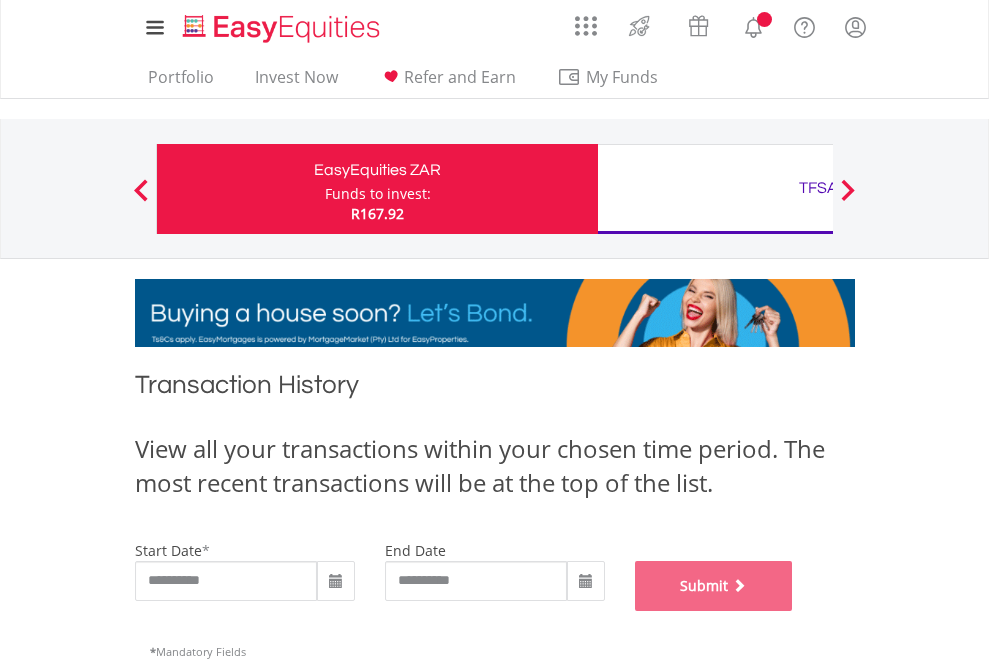 scroll, scrollTop: 811, scrollLeft: 0, axis: vertical 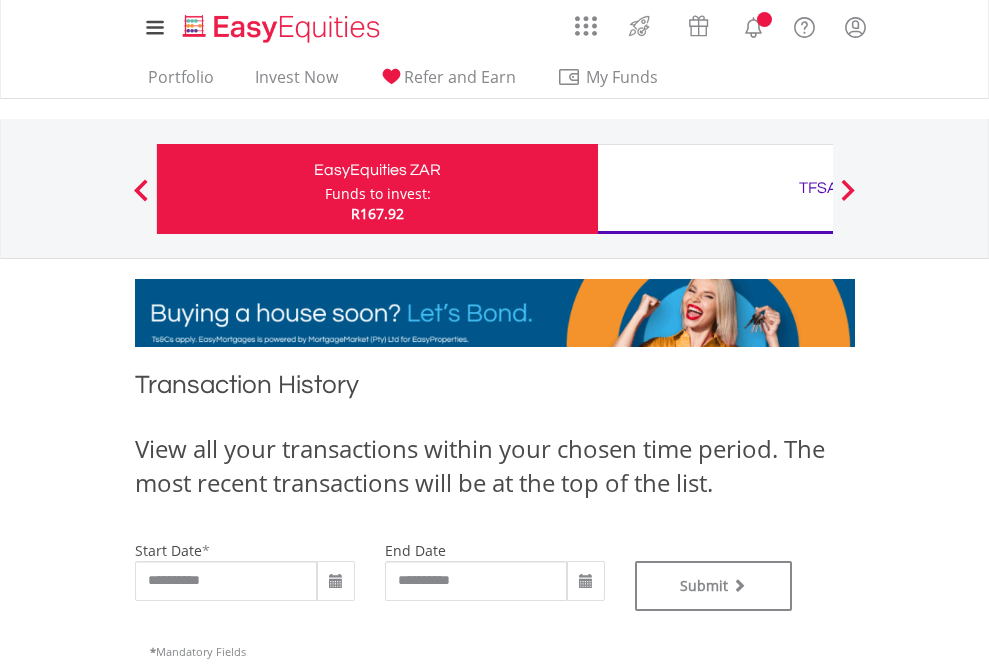 click on "TFSA" at bounding box center [818, 188] 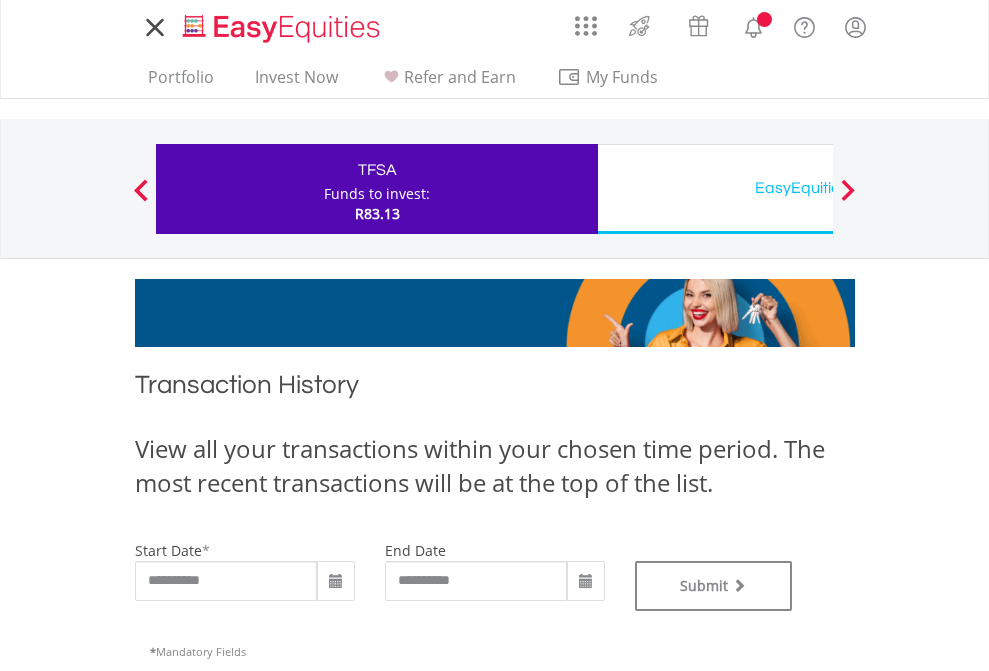 scroll, scrollTop: 0, scrollLeft: 0, axis: both 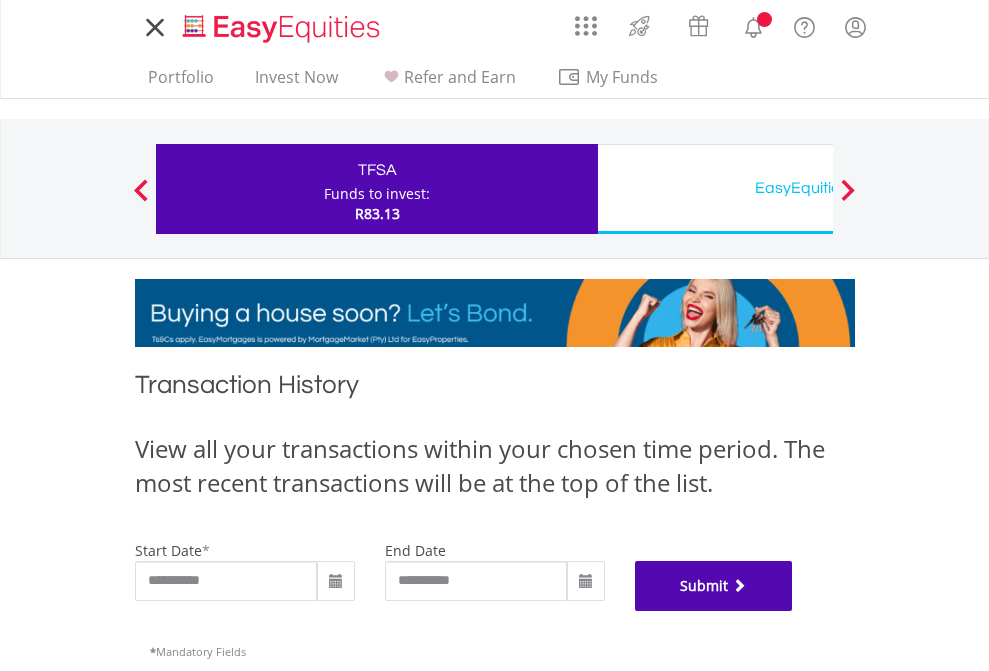click on "Submit" at bounding box center [714, 586] 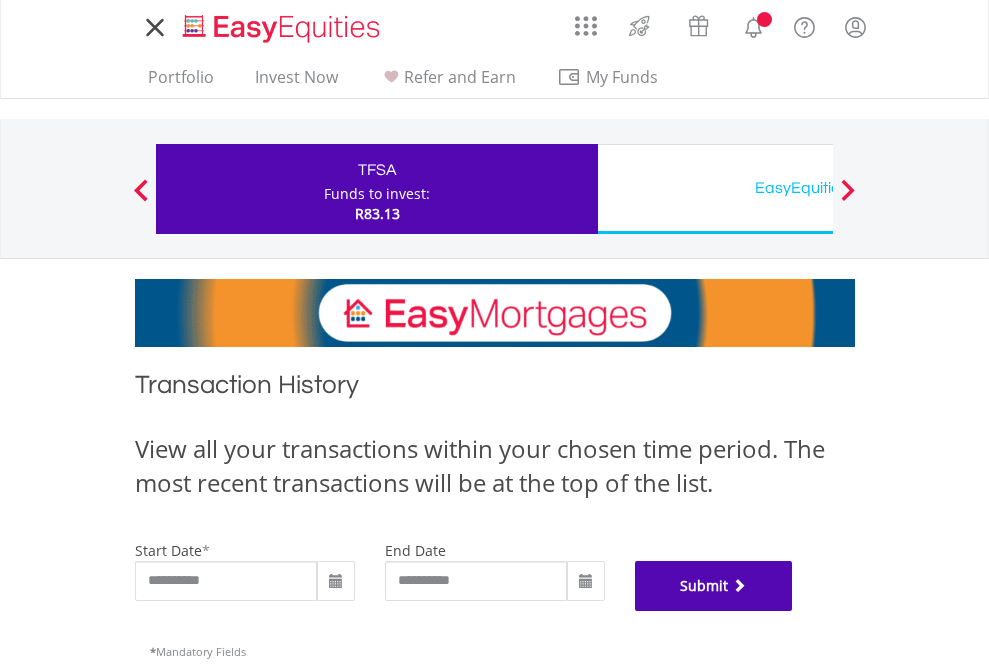 scroll, scrollTop: 811, scrollLeft: 0, axis: vertical 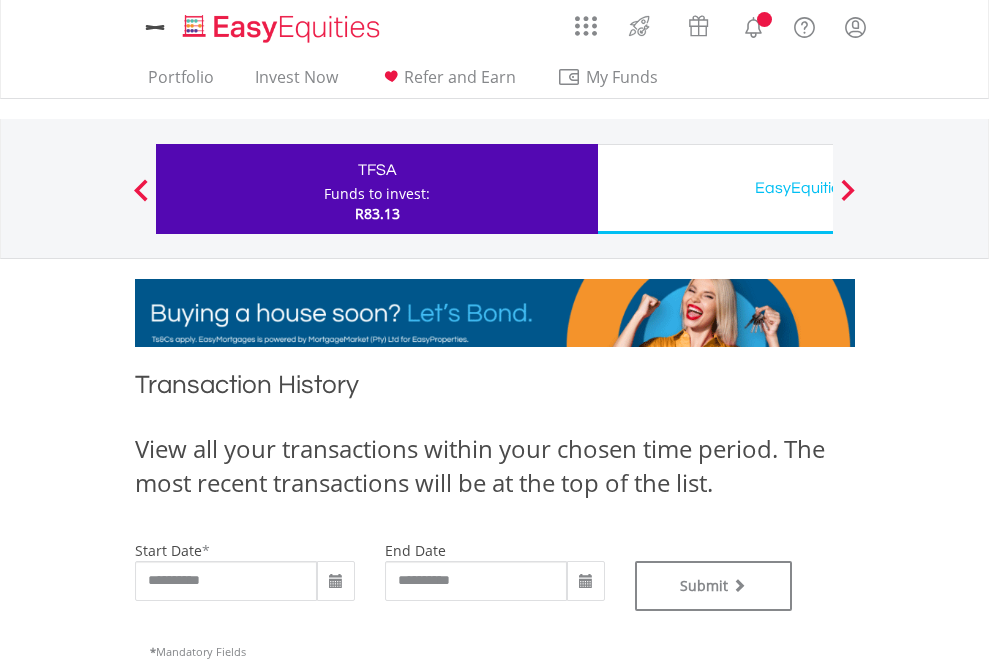 click on "EasyEquities USD" at bounding box center (818, 188) 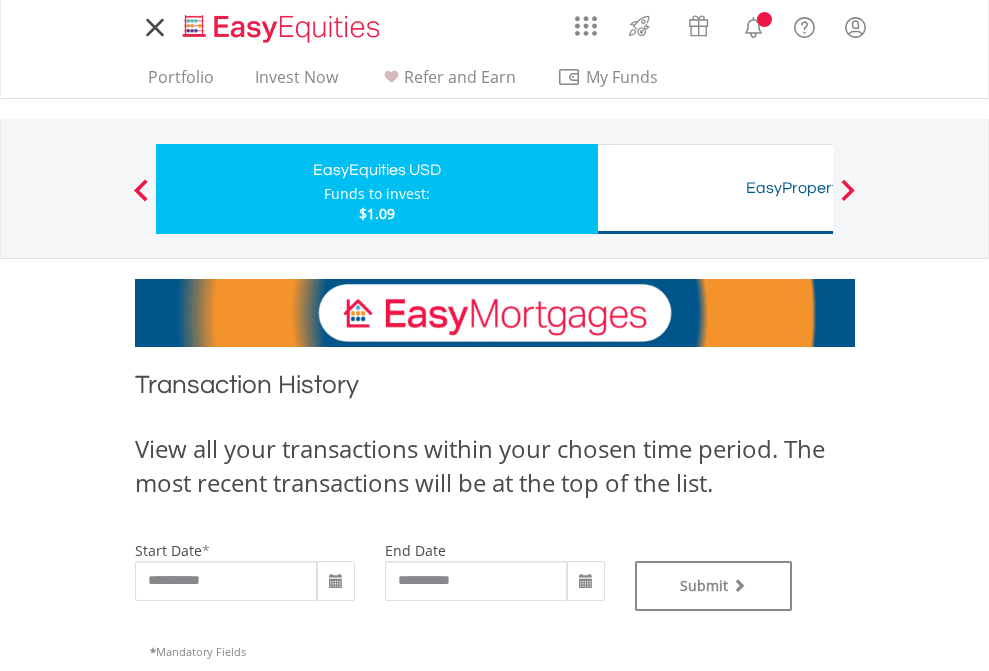 scroll, scrollTop: 0, scrollLeft: 0, axis: both 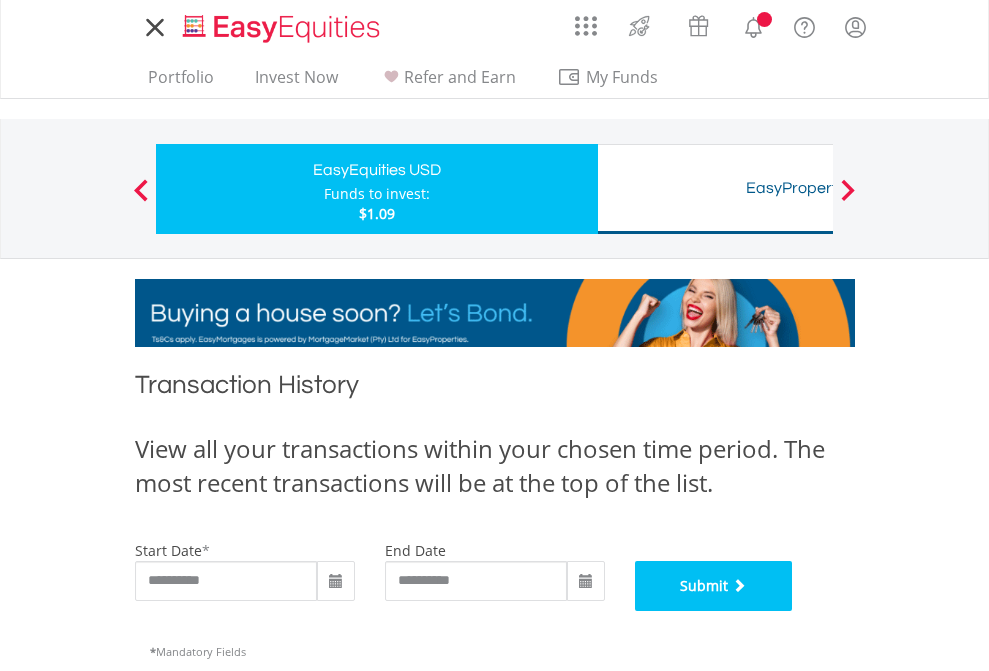 click on "Submit" at bounding box center (714, 586) 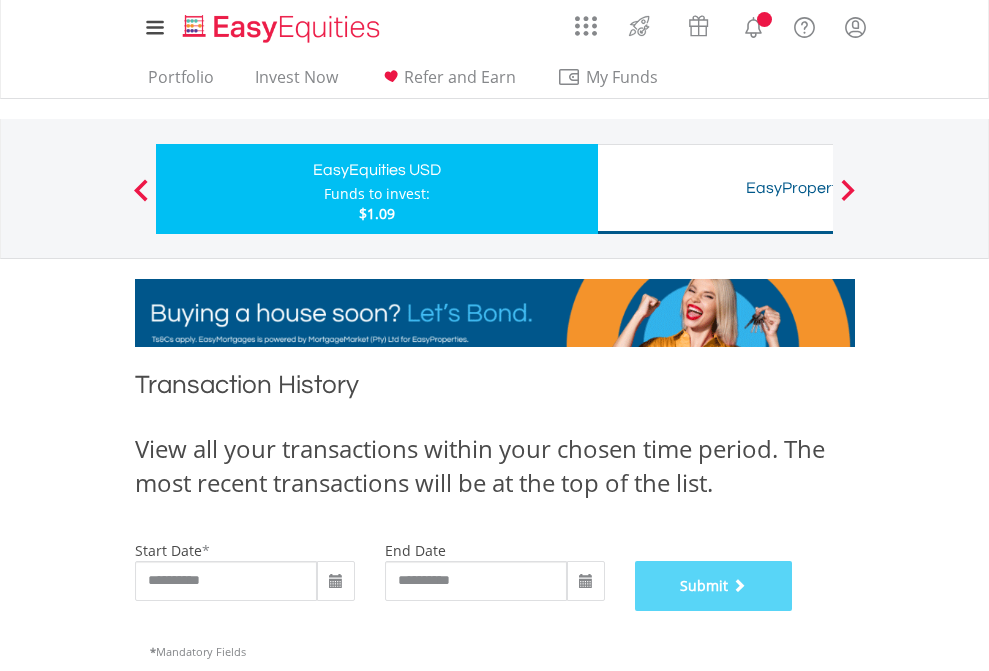 scroll, scrollTop: 811, scrollLeft: 0, axis: vertical 